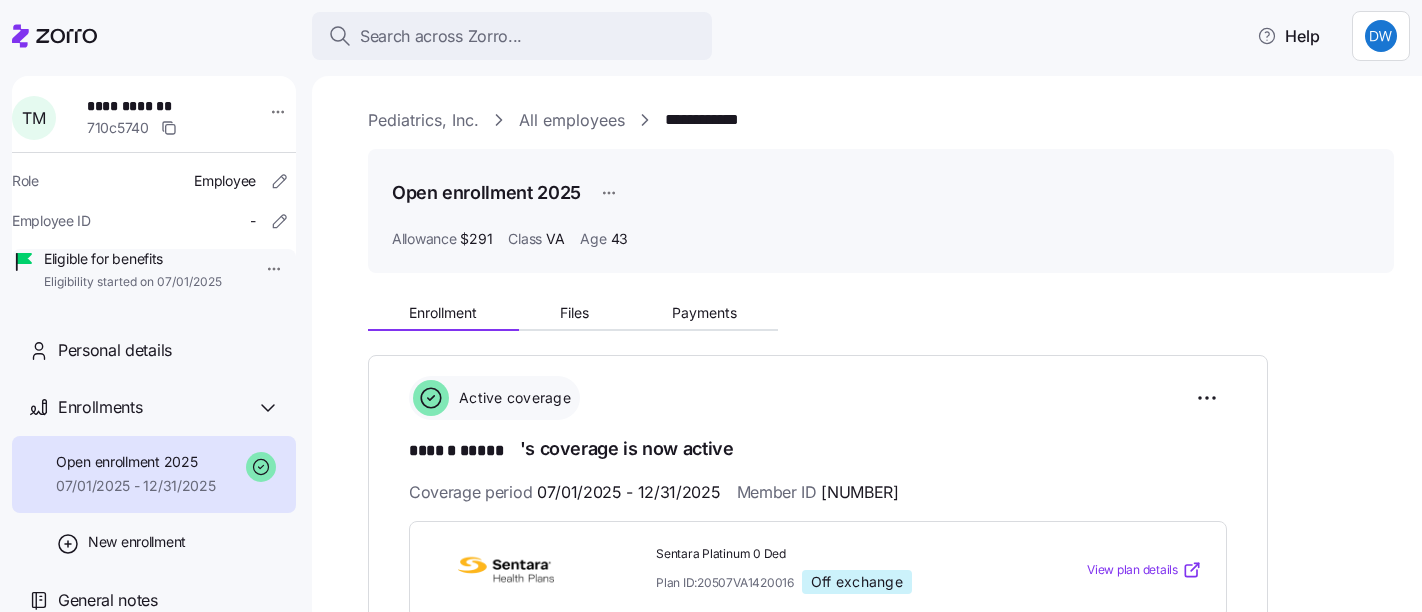 scroll, scrollTop: 0, scrollLeft: 0, axis: both 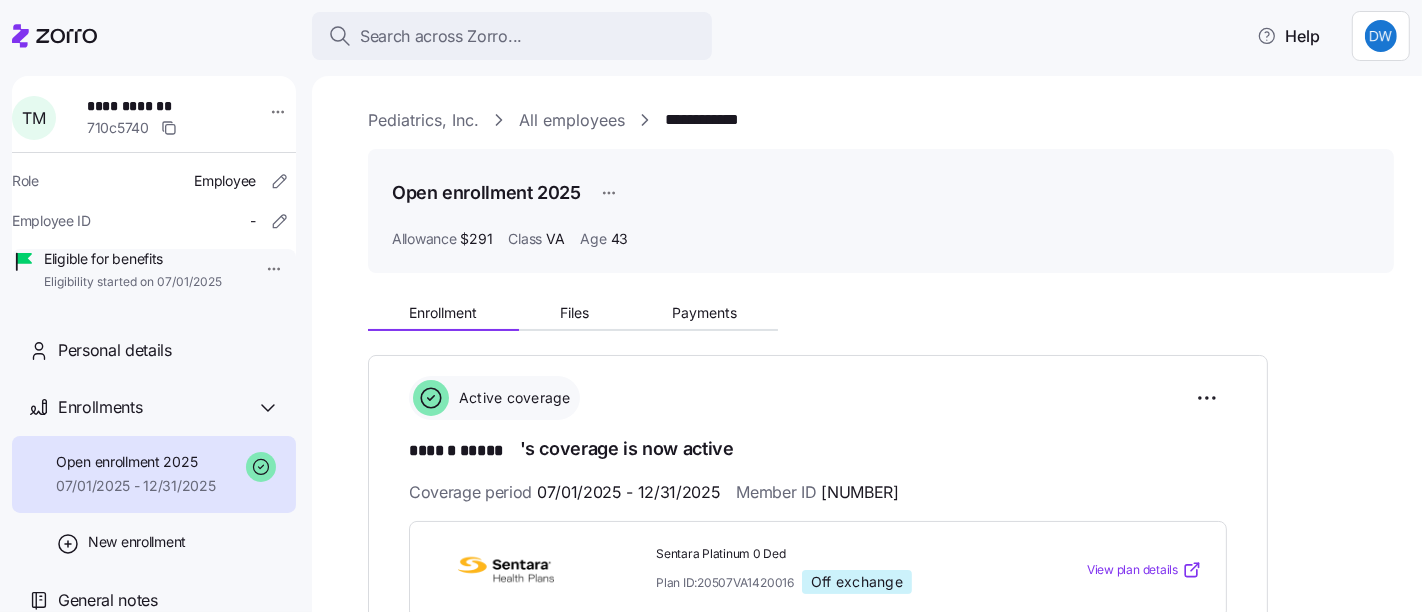 click on "Search across Zorro..." at bounding box center (441, 36) 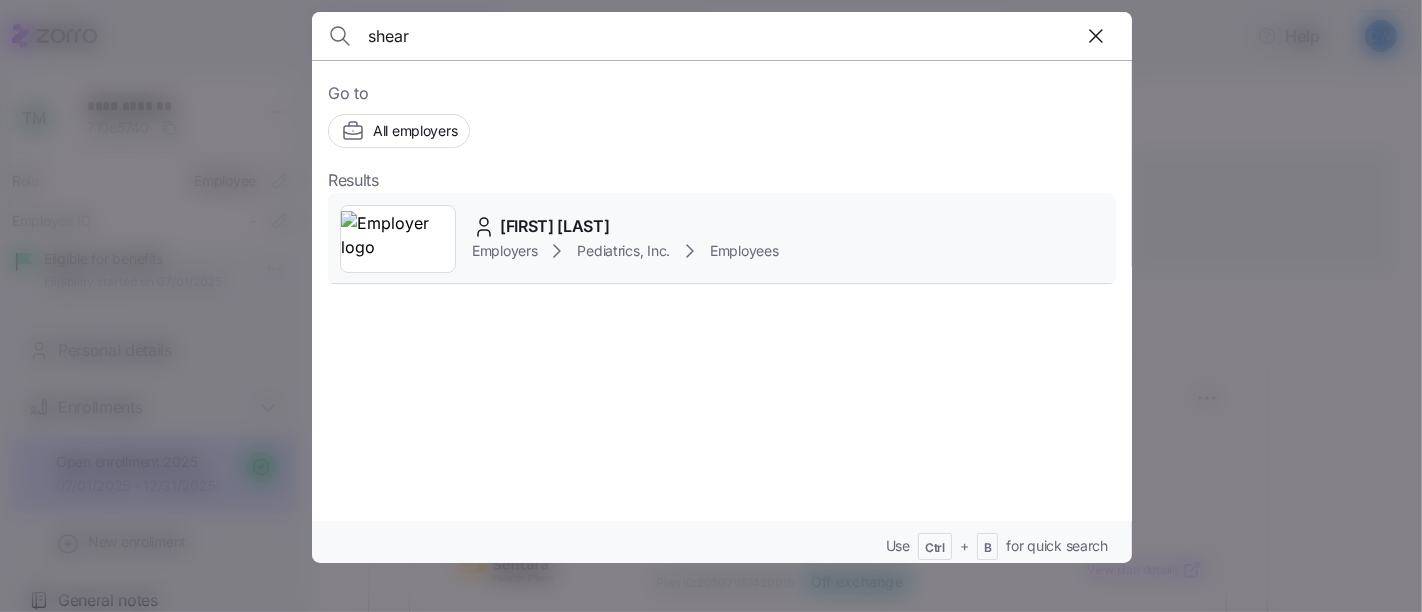 type on "shear" 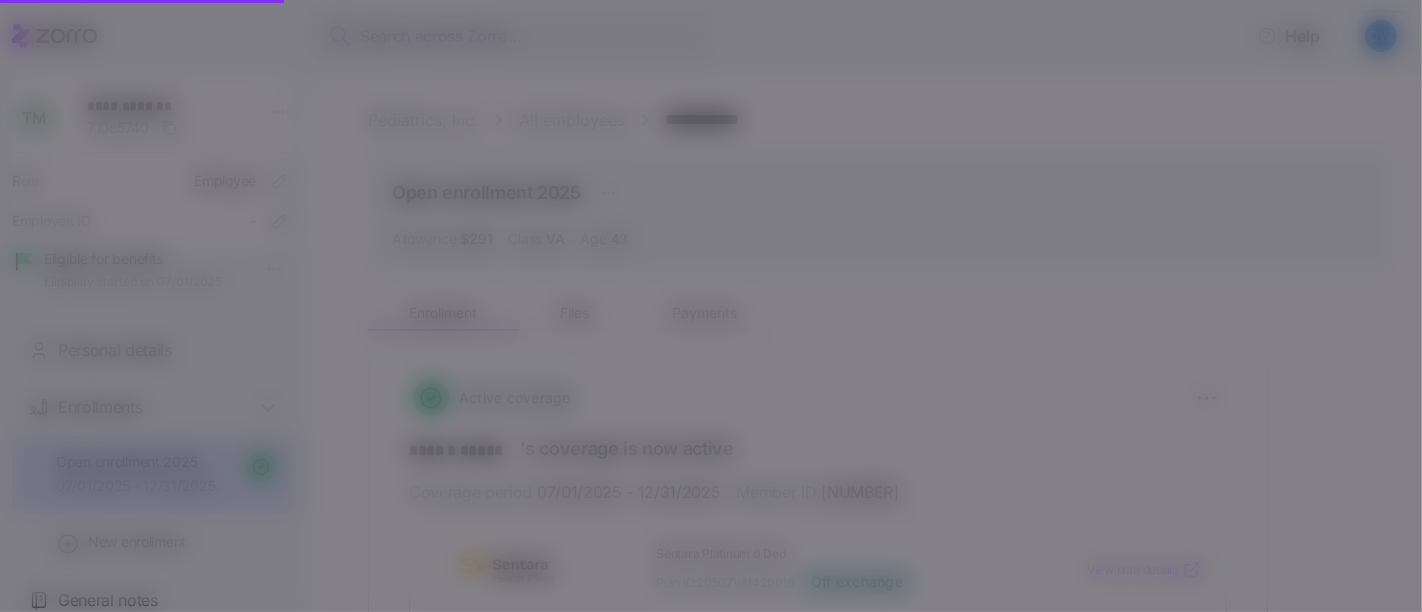 click on "Victoria Shearin" at bounding box center (555, 226) 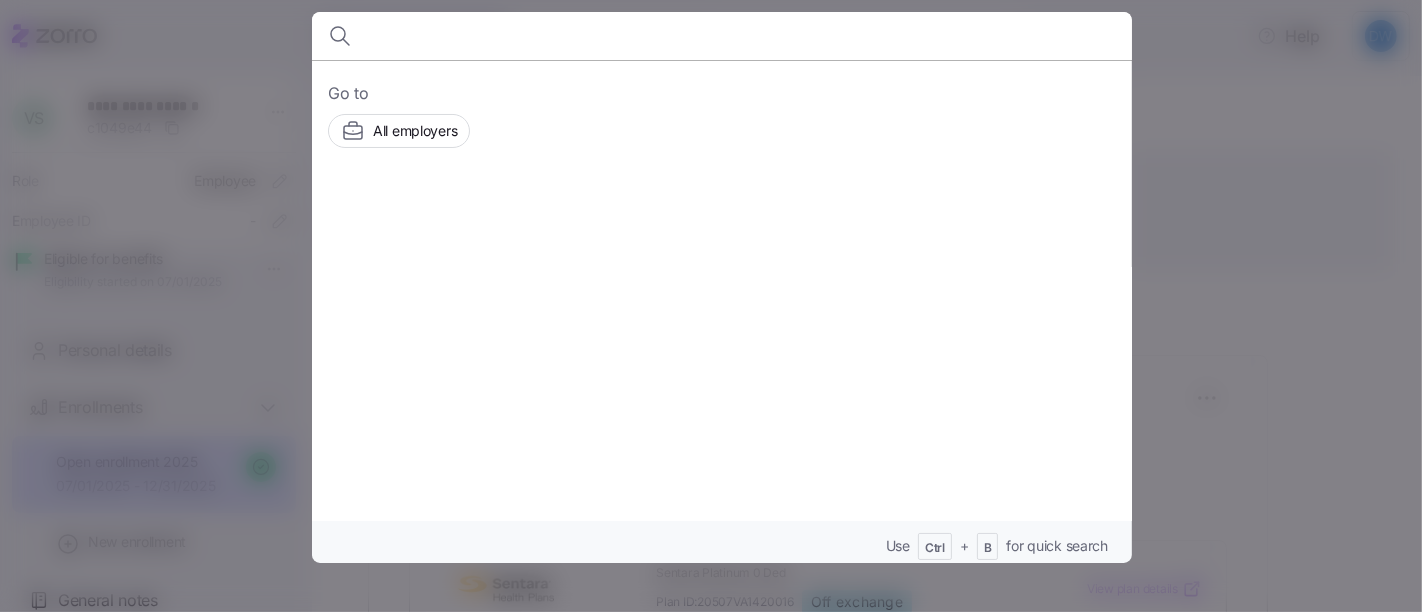 click at bounding box center [711, 306] 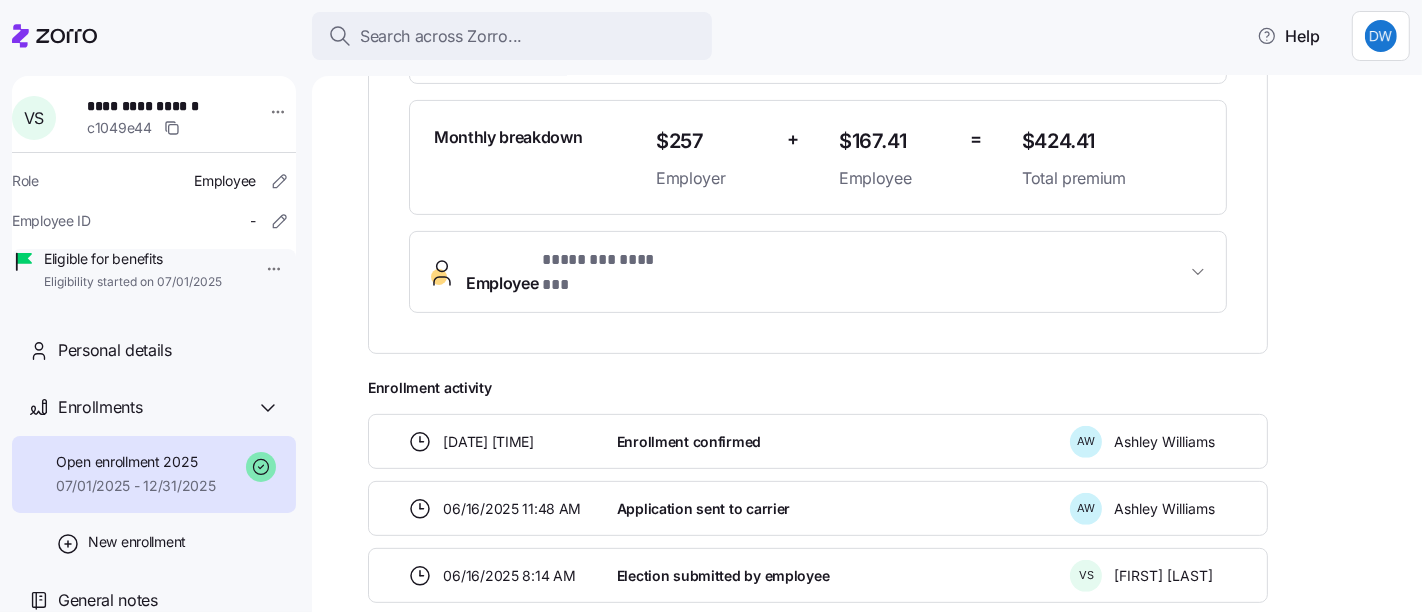 scroll, scrollTop: 0, scrollLeft: 0, axis: both 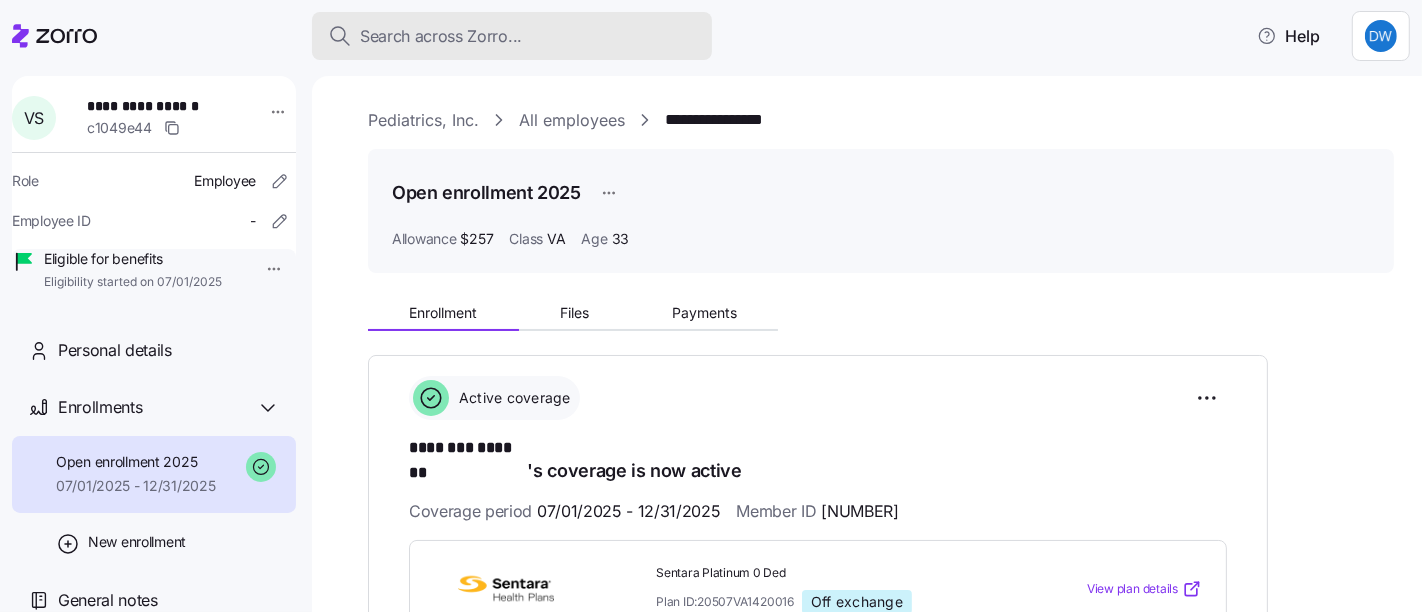 click on "Search across Zorro..." at bounding box center (441, 36) 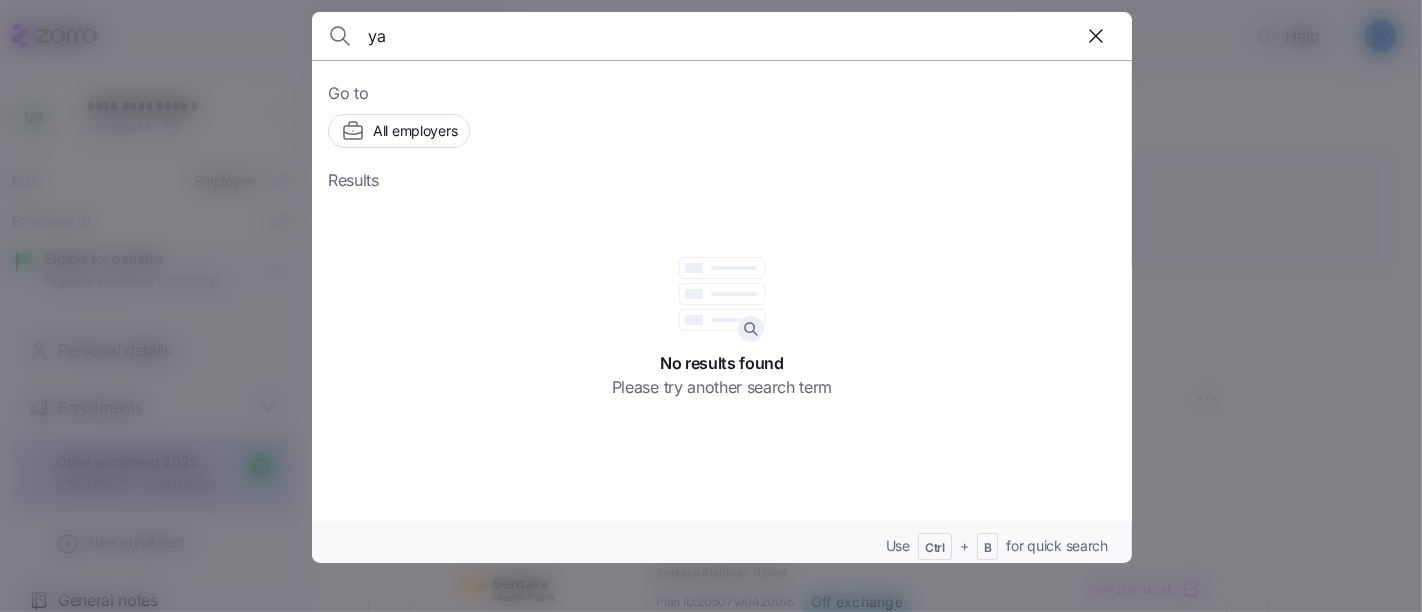type on "y" 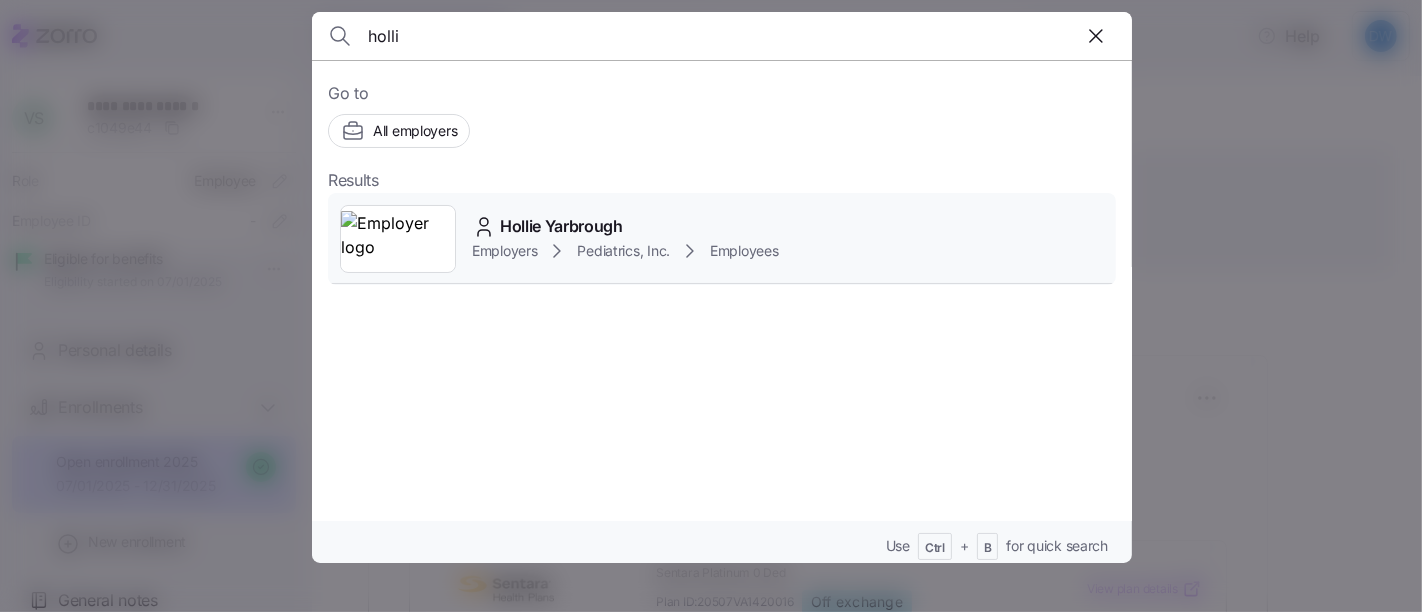 type on "holli" 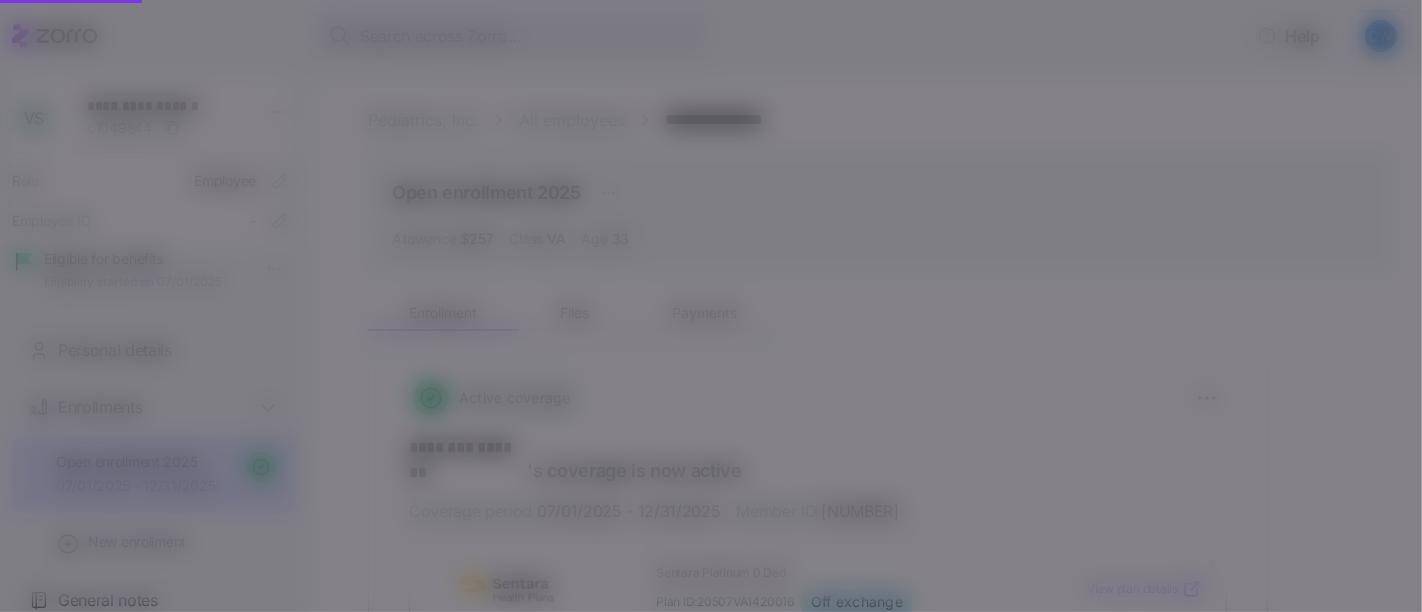 click on "Hollie Yarbrough" at bounding box center [561, 226] 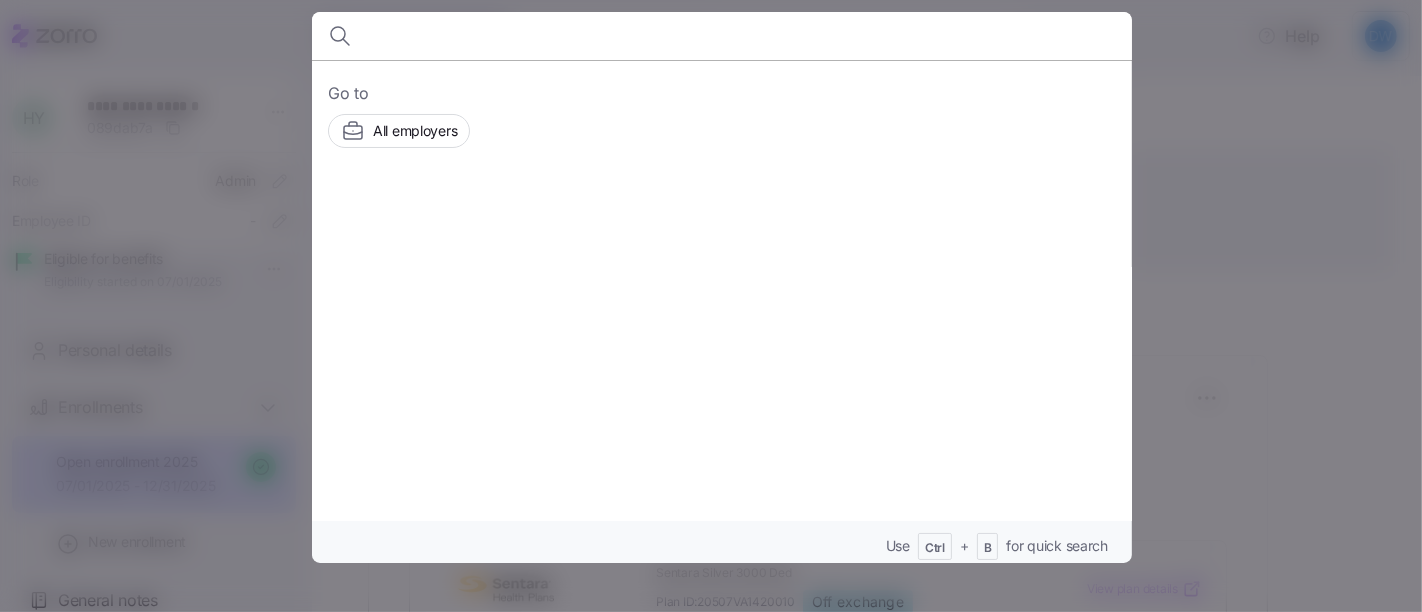 click at bounding box center (711, 306) 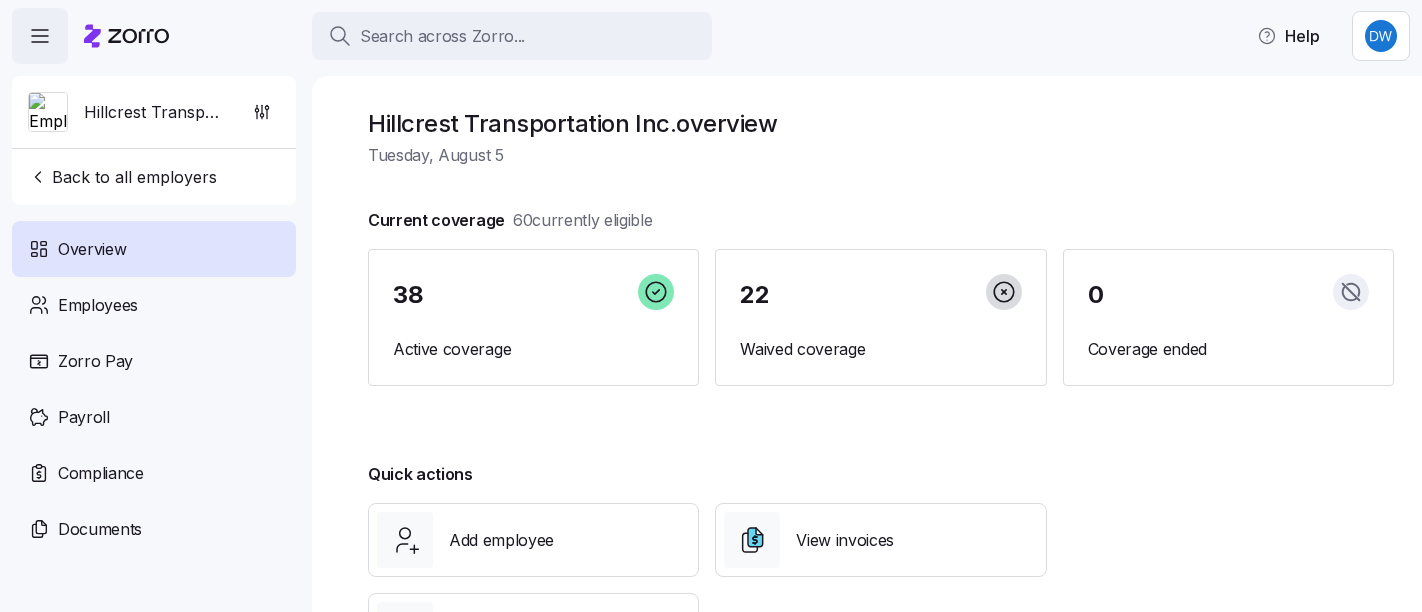 scroll, scrollTop: 0, scrollLeft: 0, axis: both 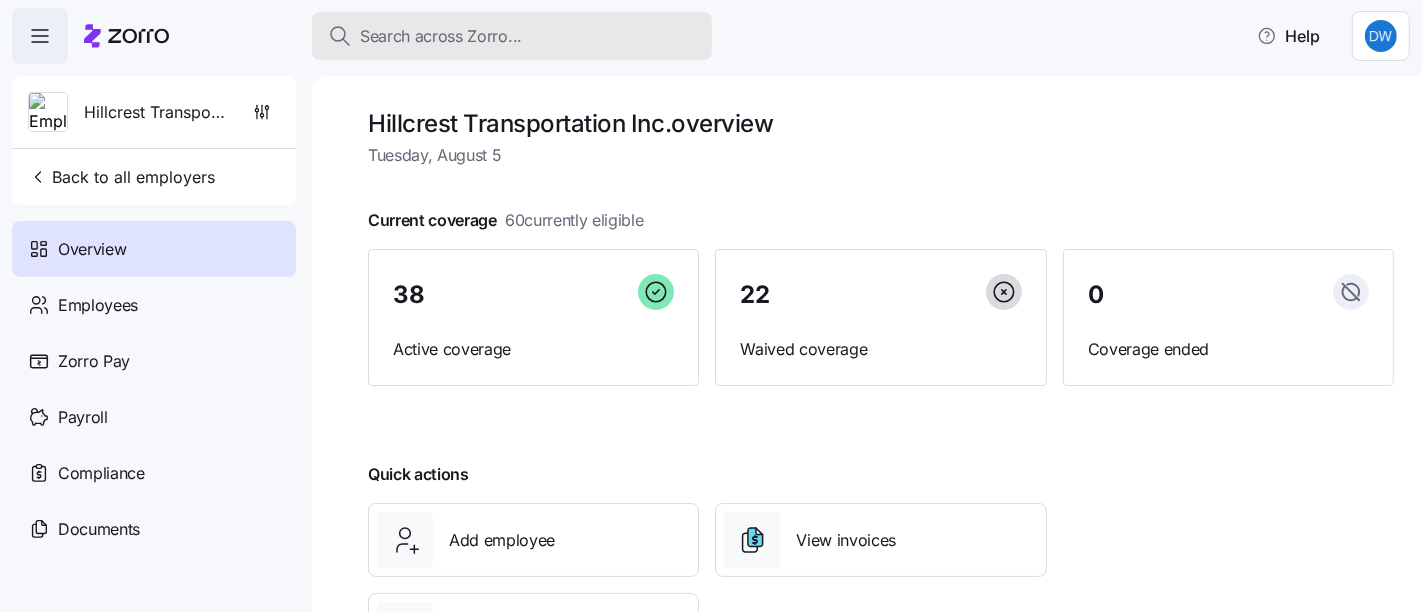 click on "Search across Zorro..." at bounding box center (441, 36) 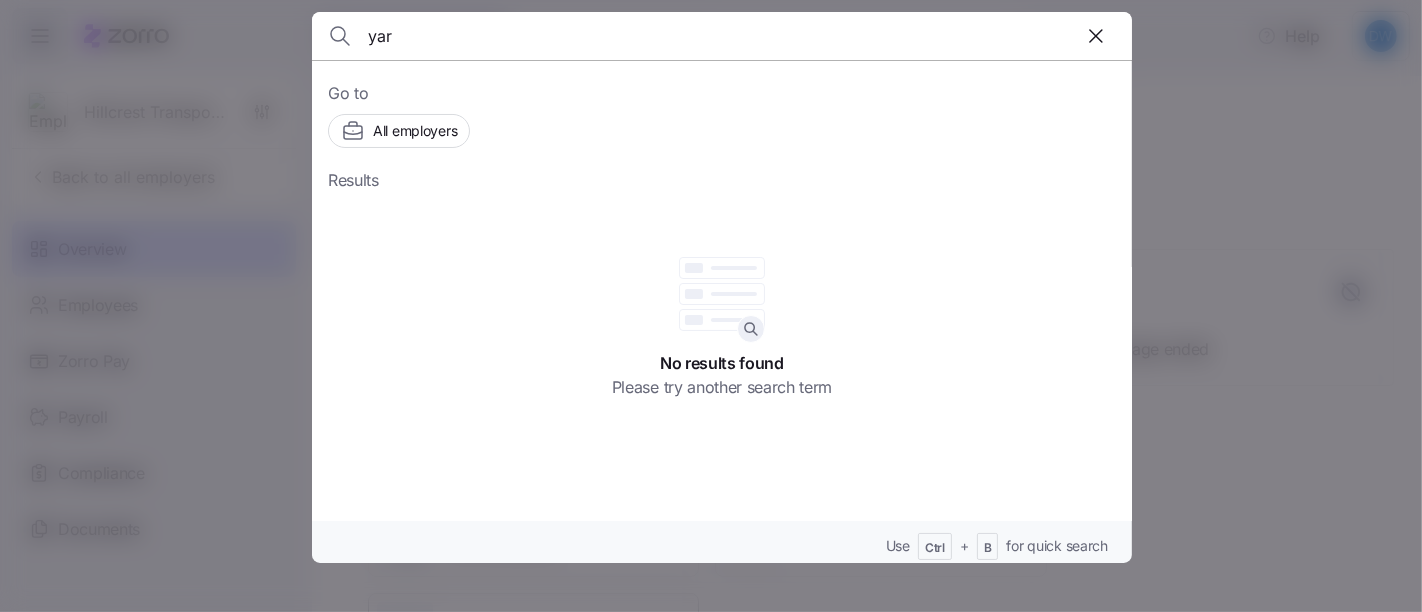 drag, startPoint x: 383, startPoint y: 57, endPoint x: 293, endPoint y: 37, distance: 92.19544 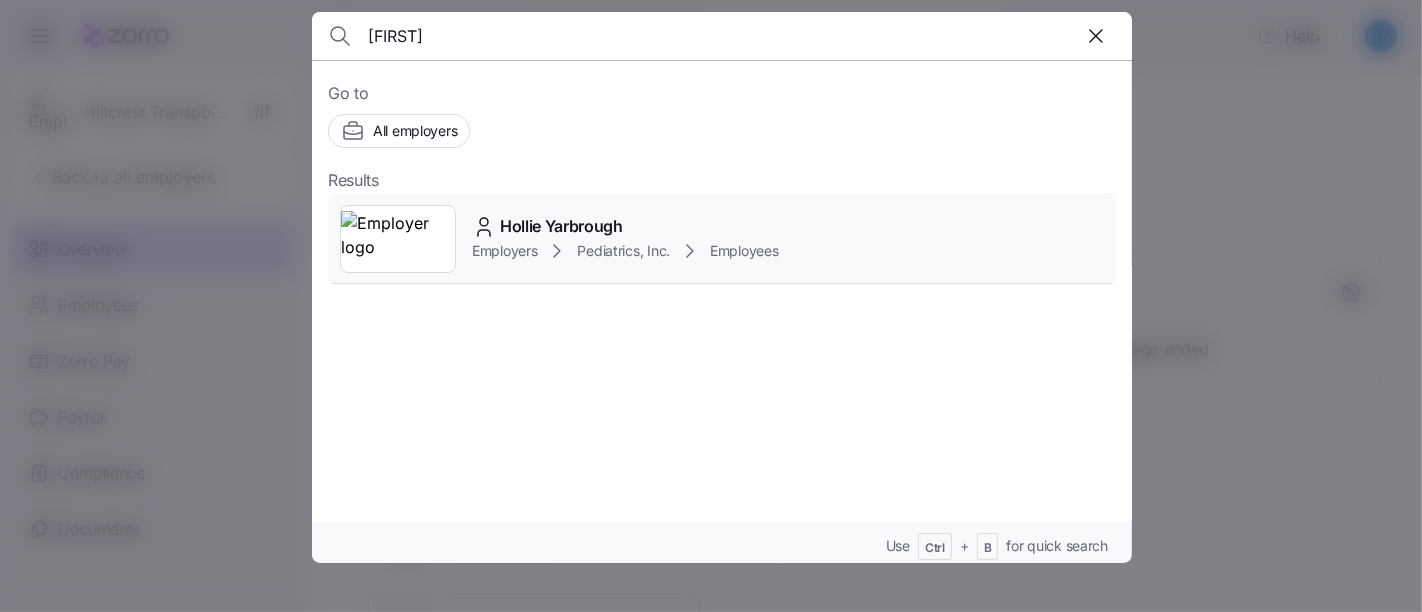 type on "[FIRST]" 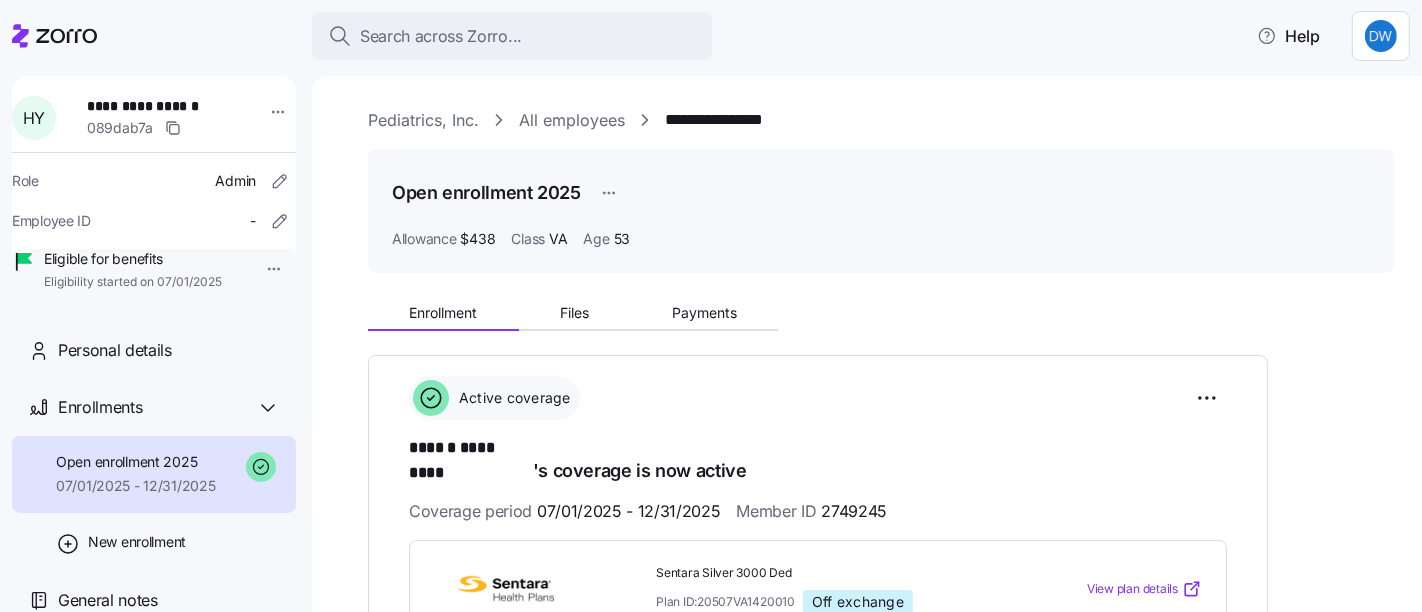 scroll, scrollTop: 444, scrollLeft: 0, axis: vertical 